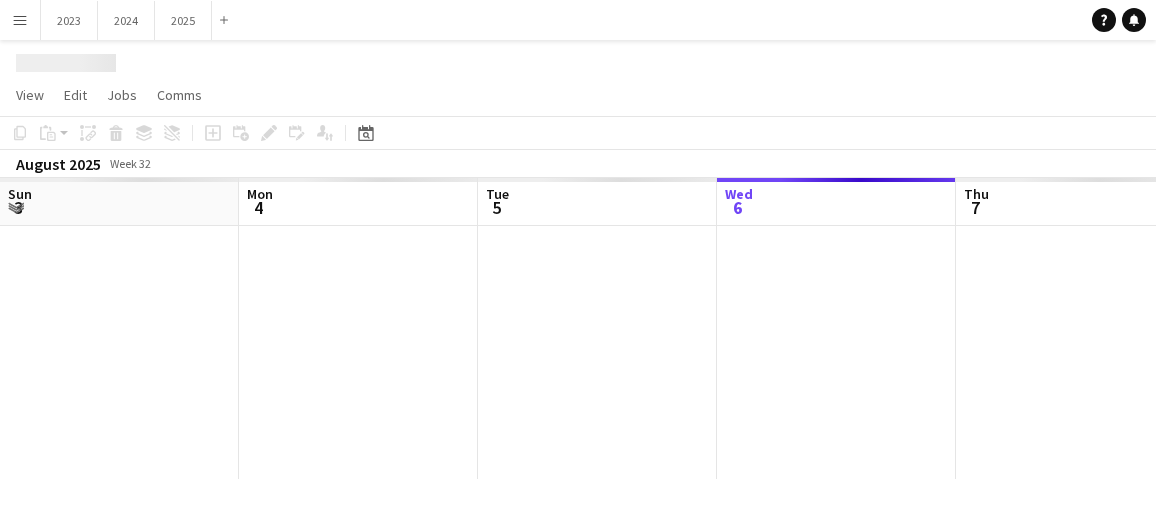 scroll, scrollTop: 0, scrollLeft: 0, axis: both 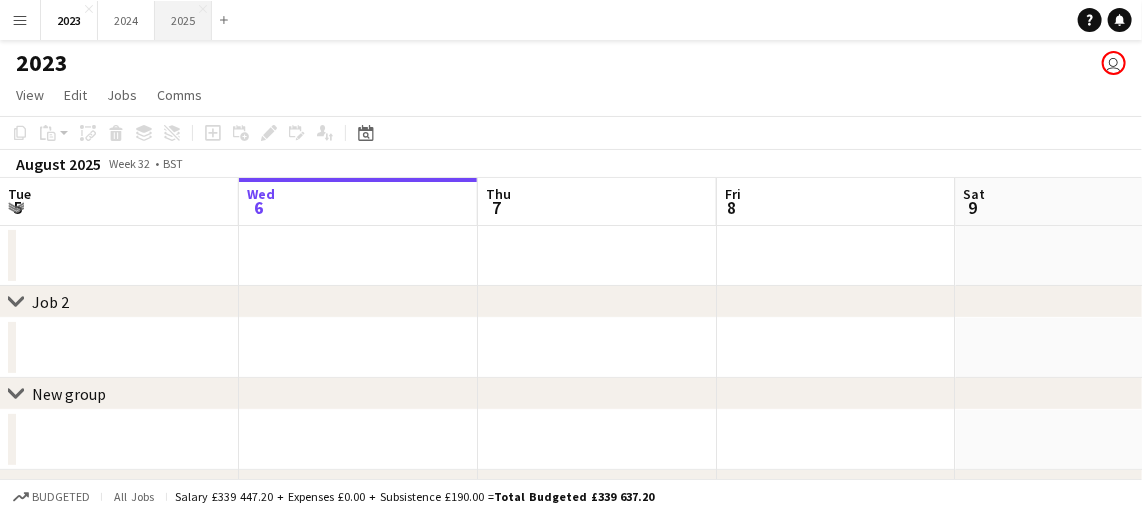 click on "2025
Close" at bounding box center [183, 20] 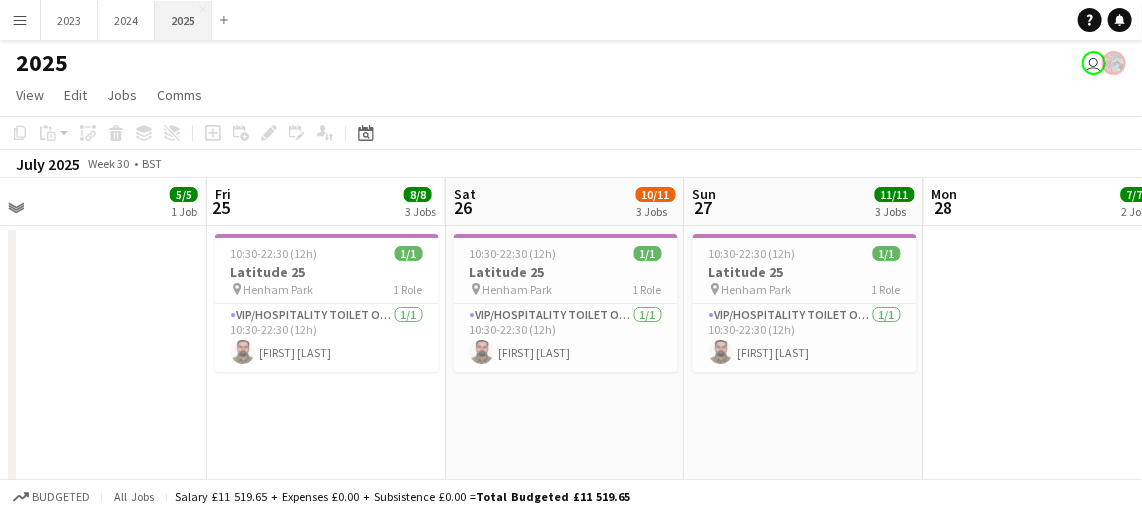 scroll, scrollTop: 0, scrollLeft: 754, axis: horizontal 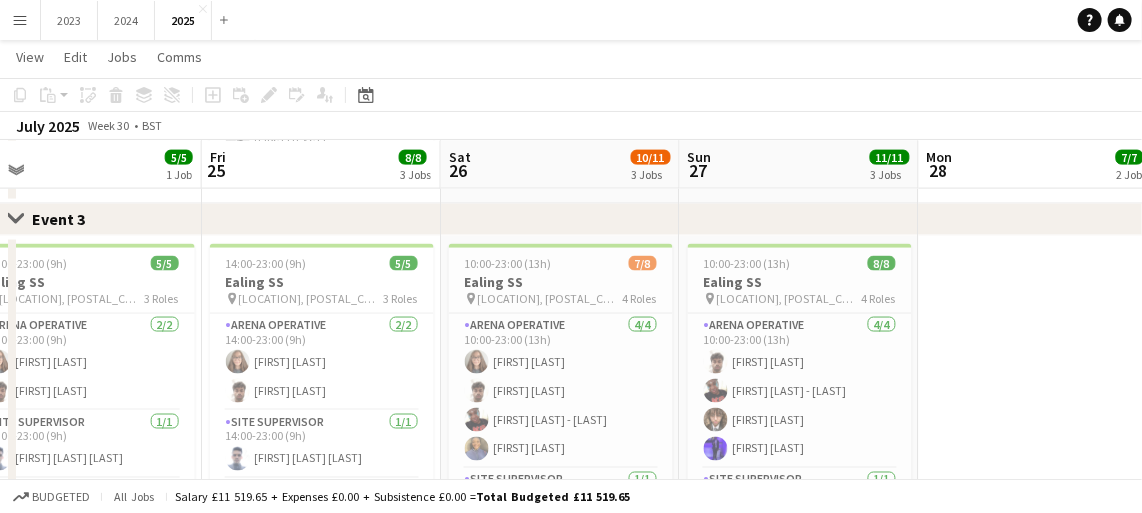 click at bounding box center (1038, 408) 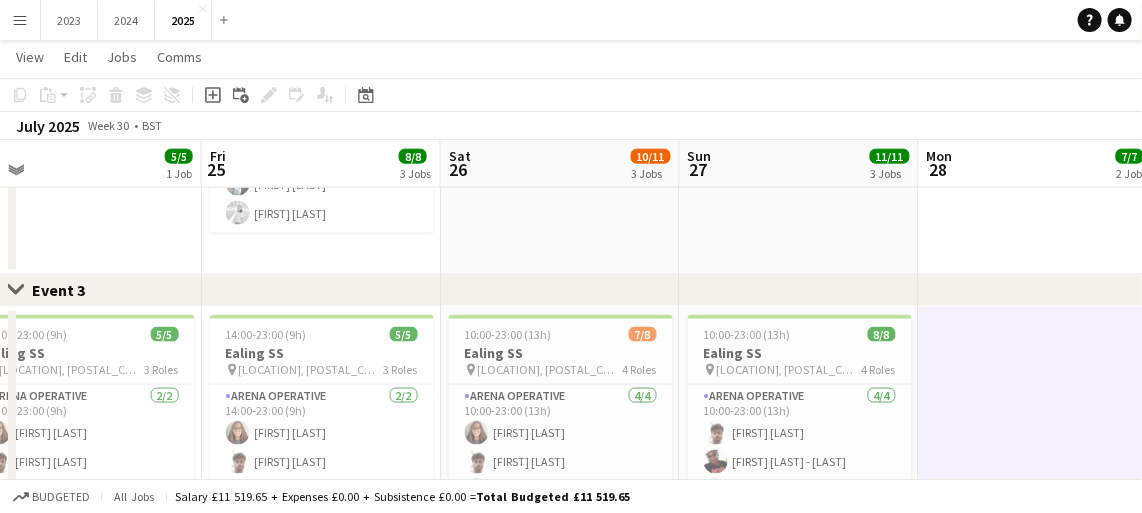click at bounding box center [1038, 479] 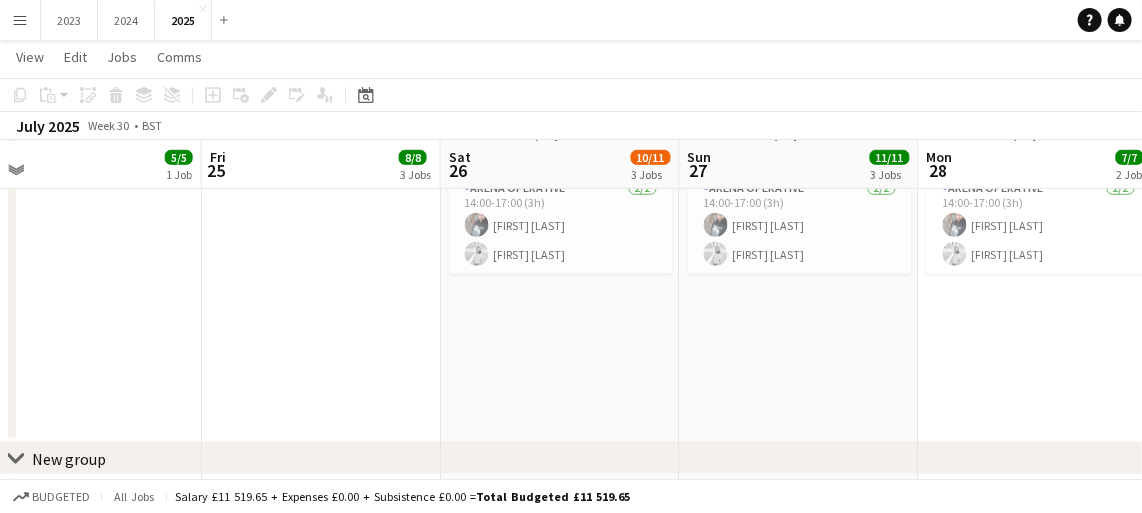 scroll, scrollTop: 504, scrollLeft: 0, axis: vertical 